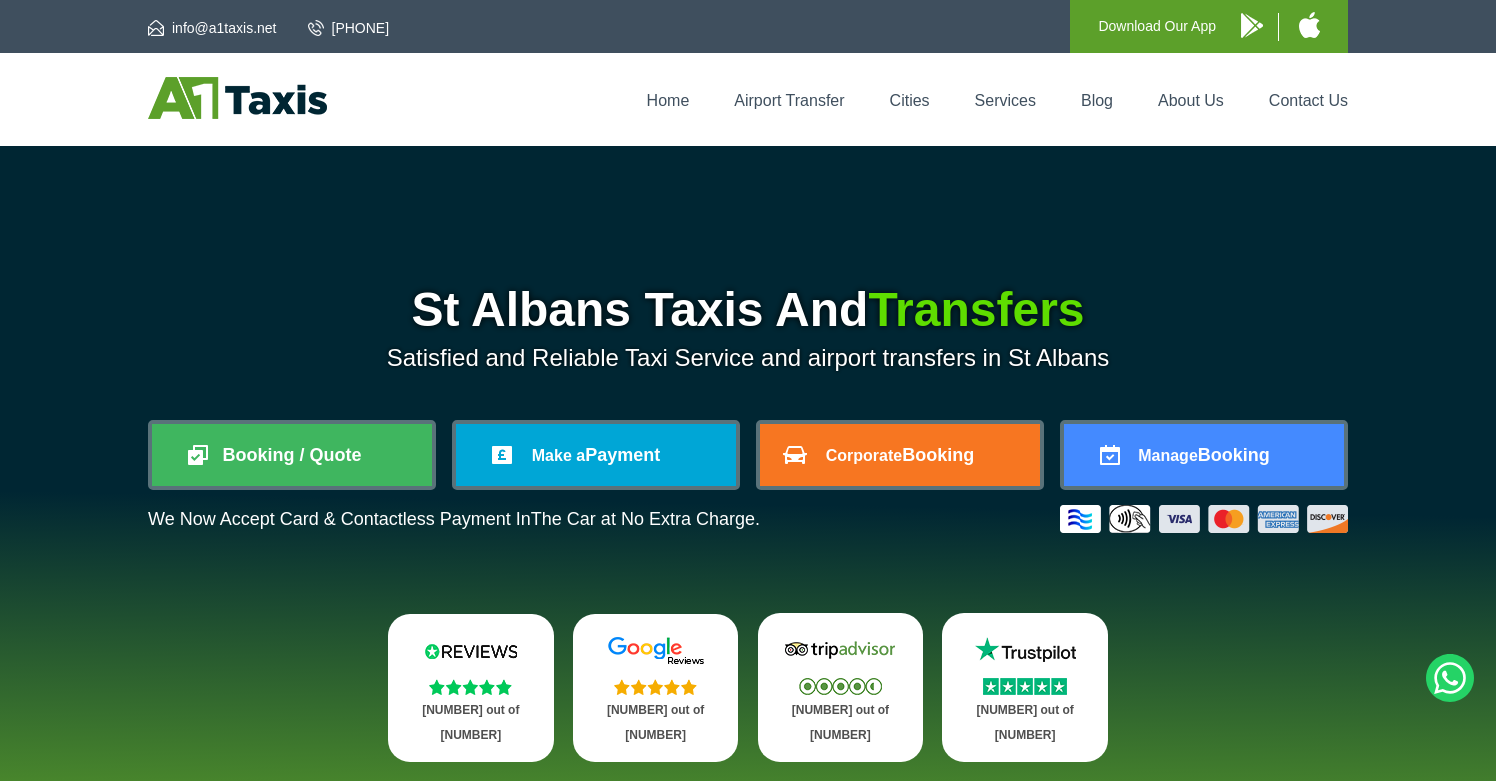 scroll, scrollTop: 0, scrollLeft: 0, axis: both 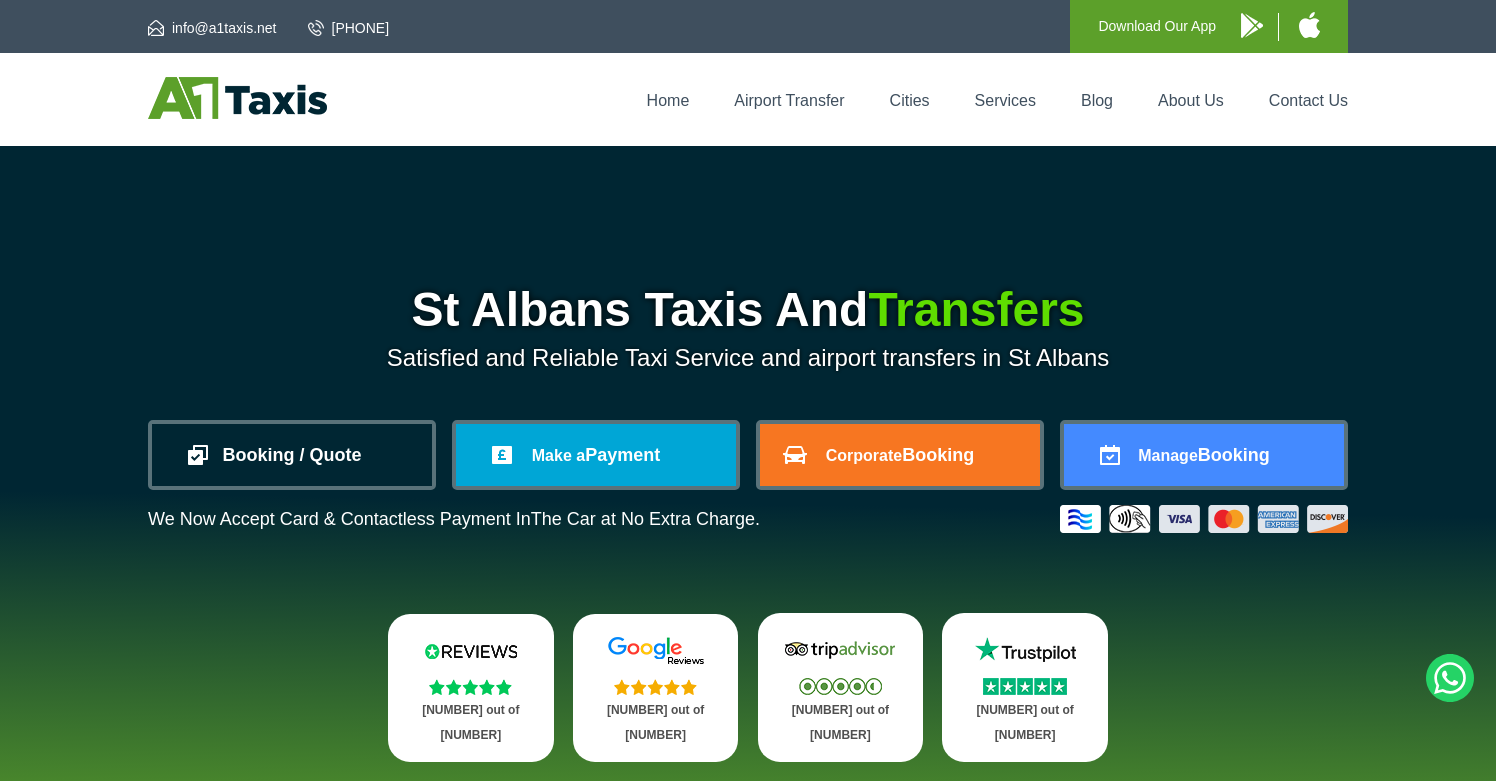 click on "Booking / Quote" at bounding box center [292, 455] 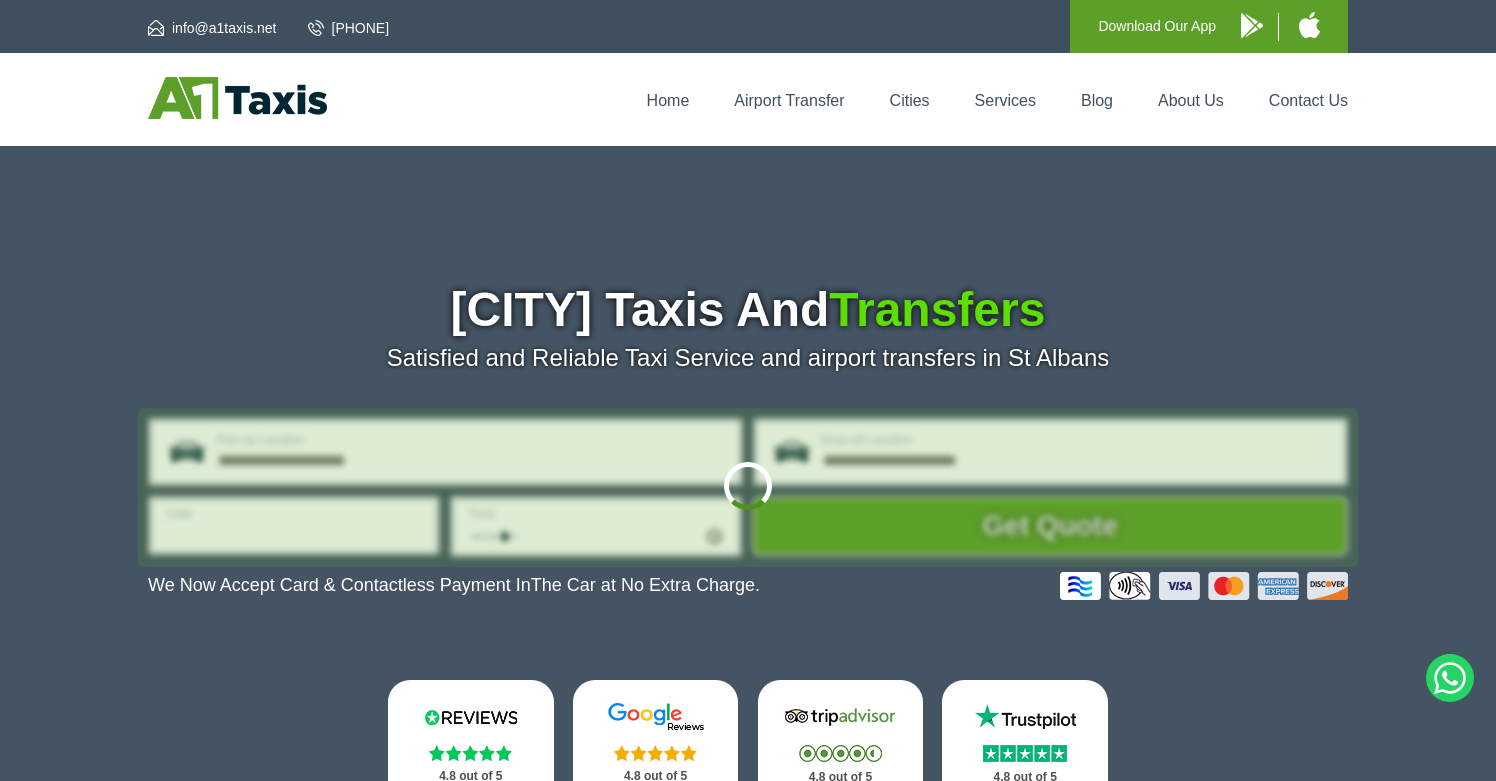 scroll, scrollTop: 0, scrollLeft: 0, axis: both 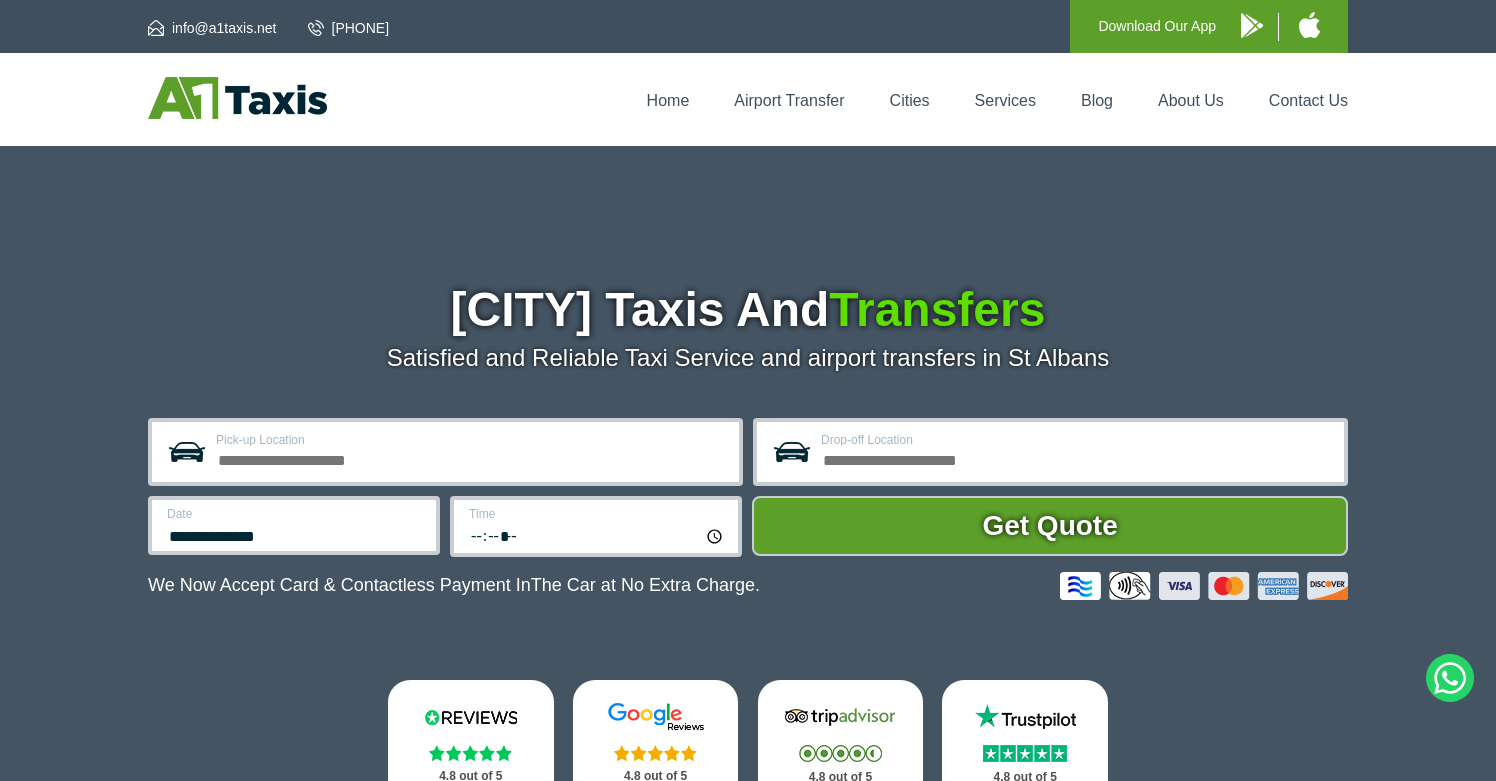 click on "Pick-up Location" at bounding box center (471, 458) 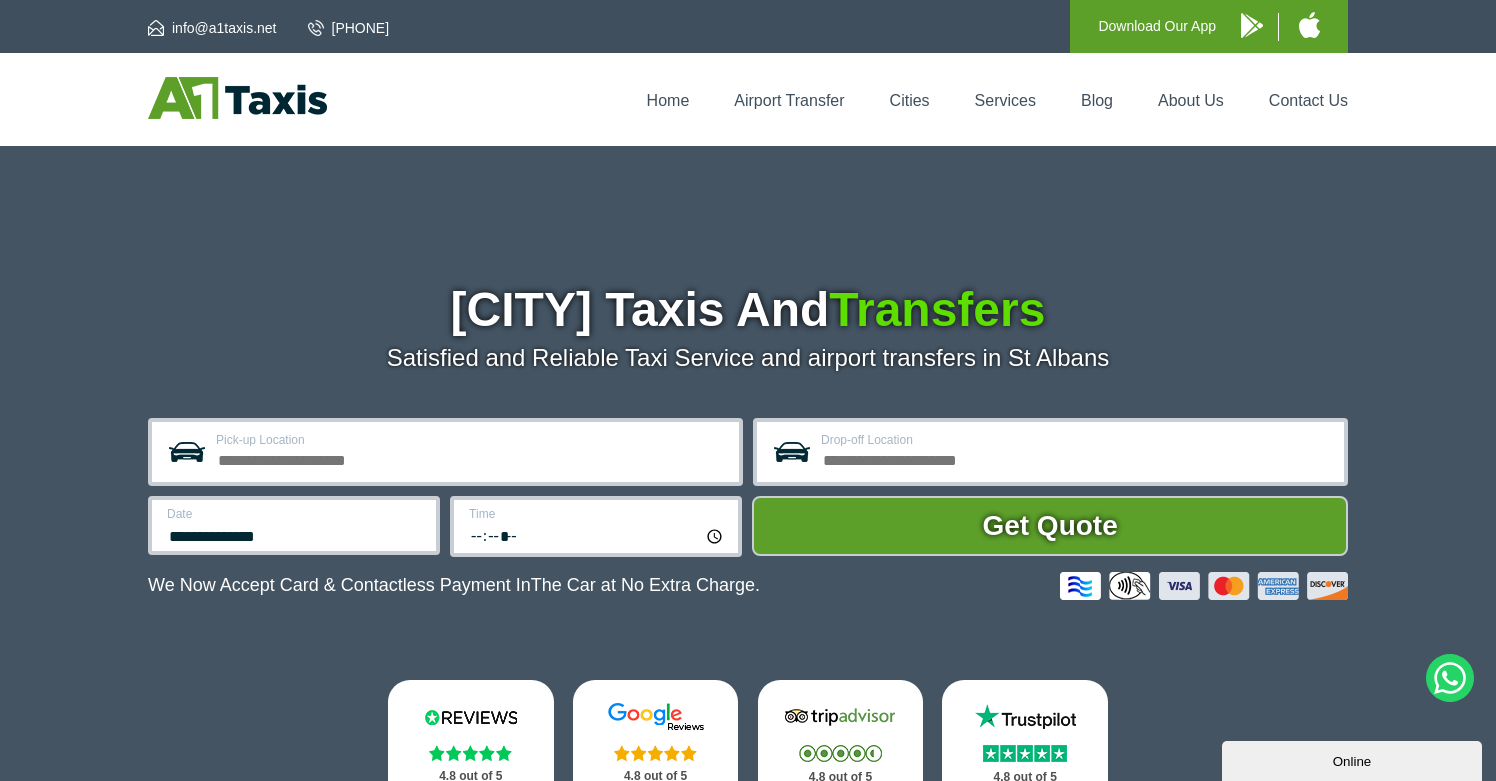 scroll, scrollTop: 0, scrollLeft: 0, axis: both 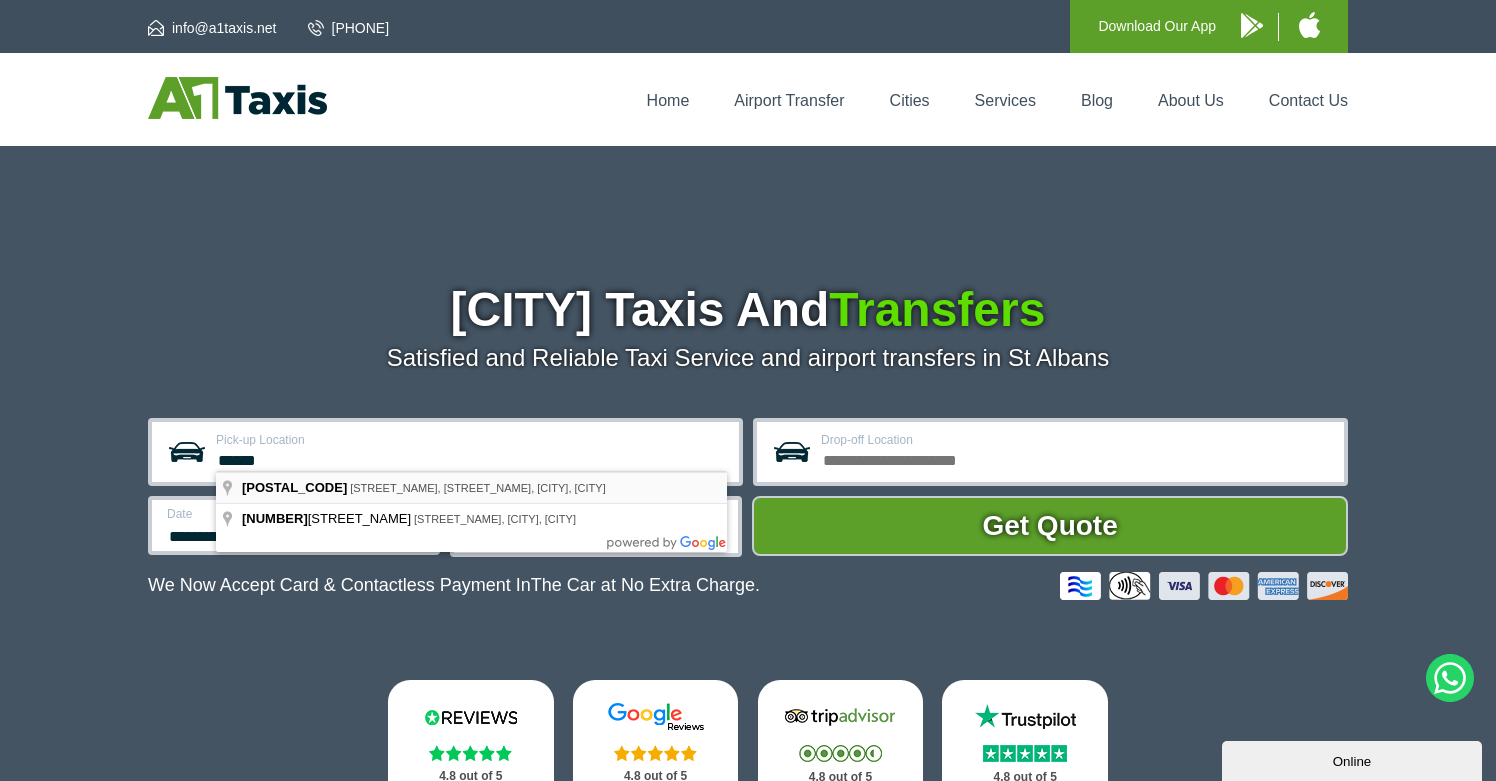type on "**********" 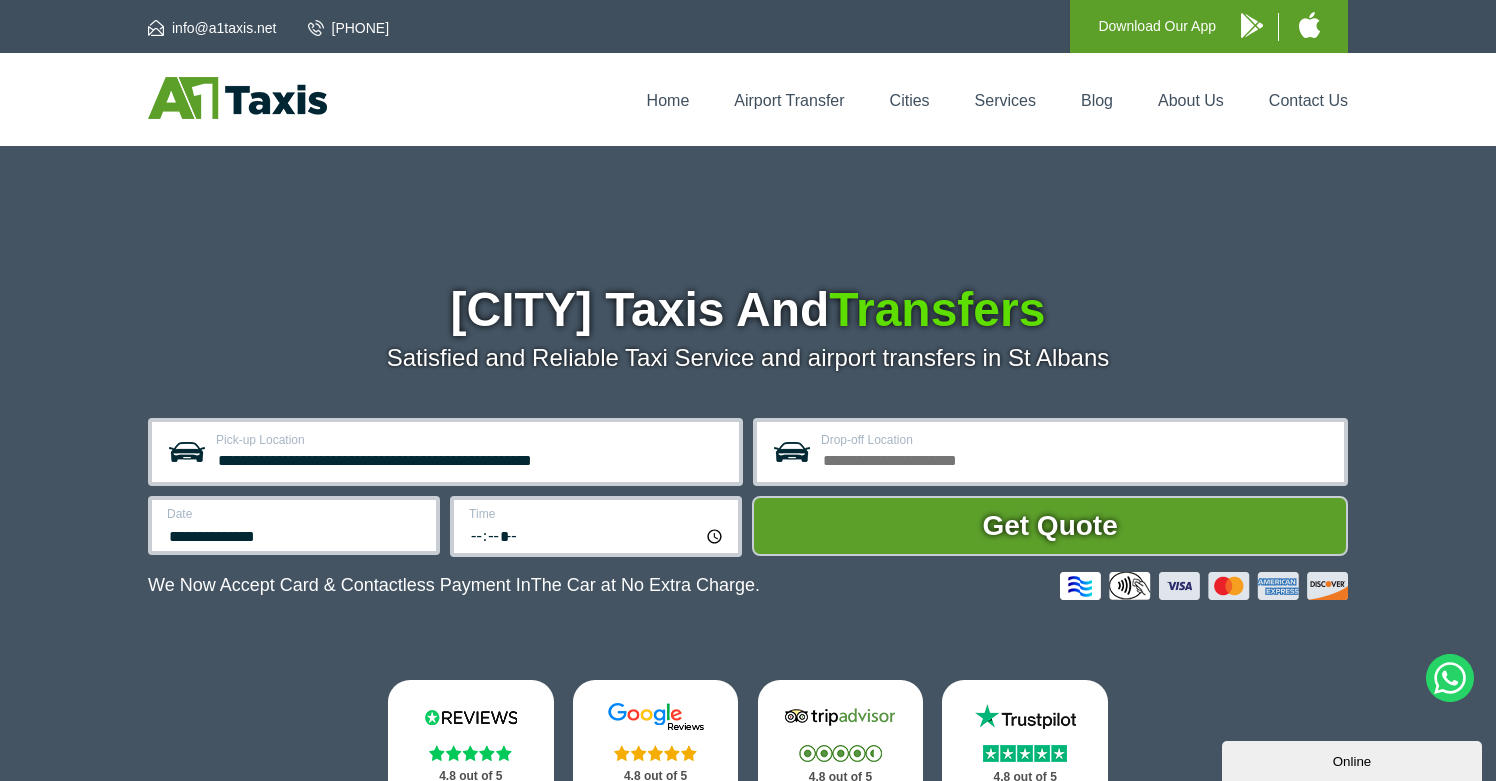 click on "Drop-off Location" at bounding box center [1076, 458] 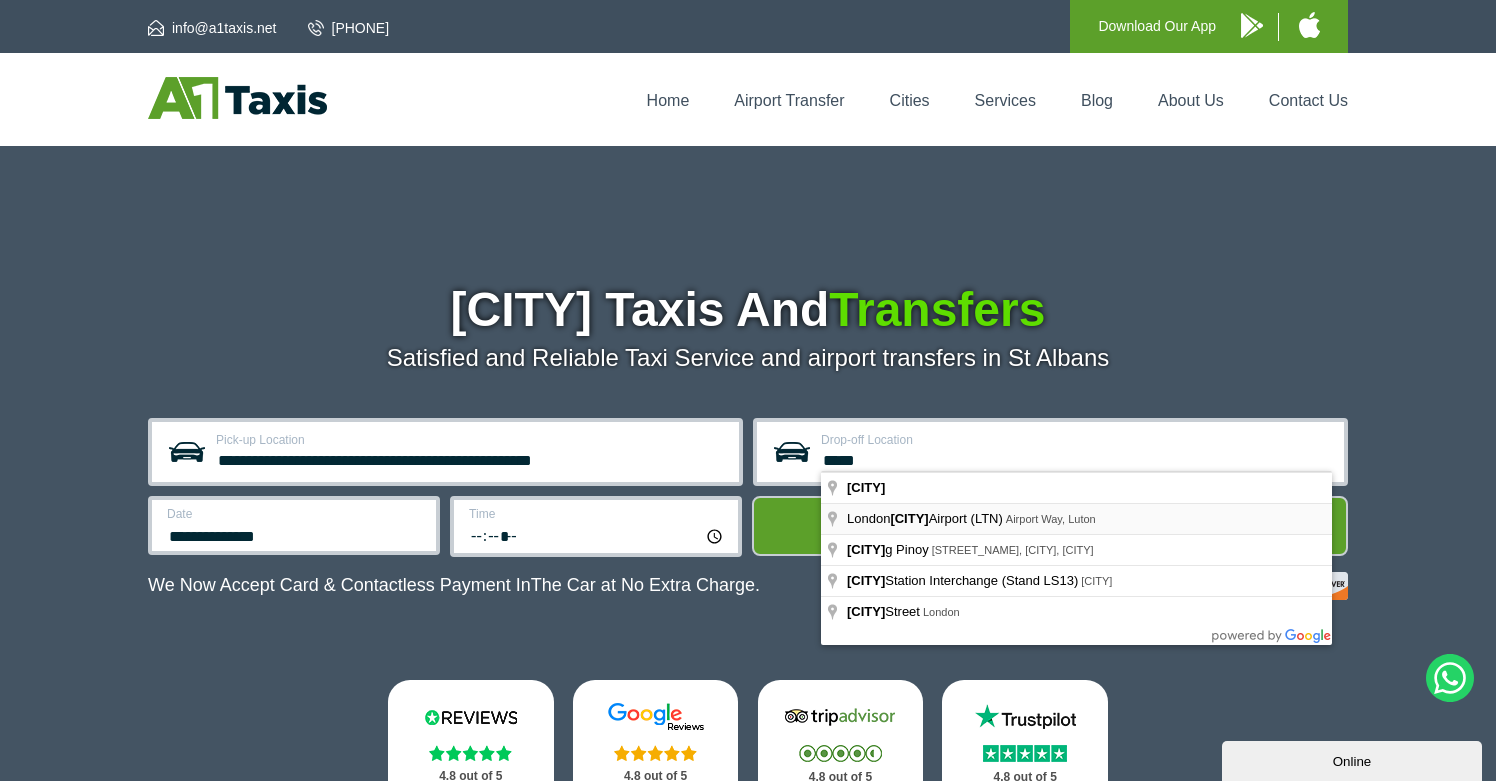 type on "**********" 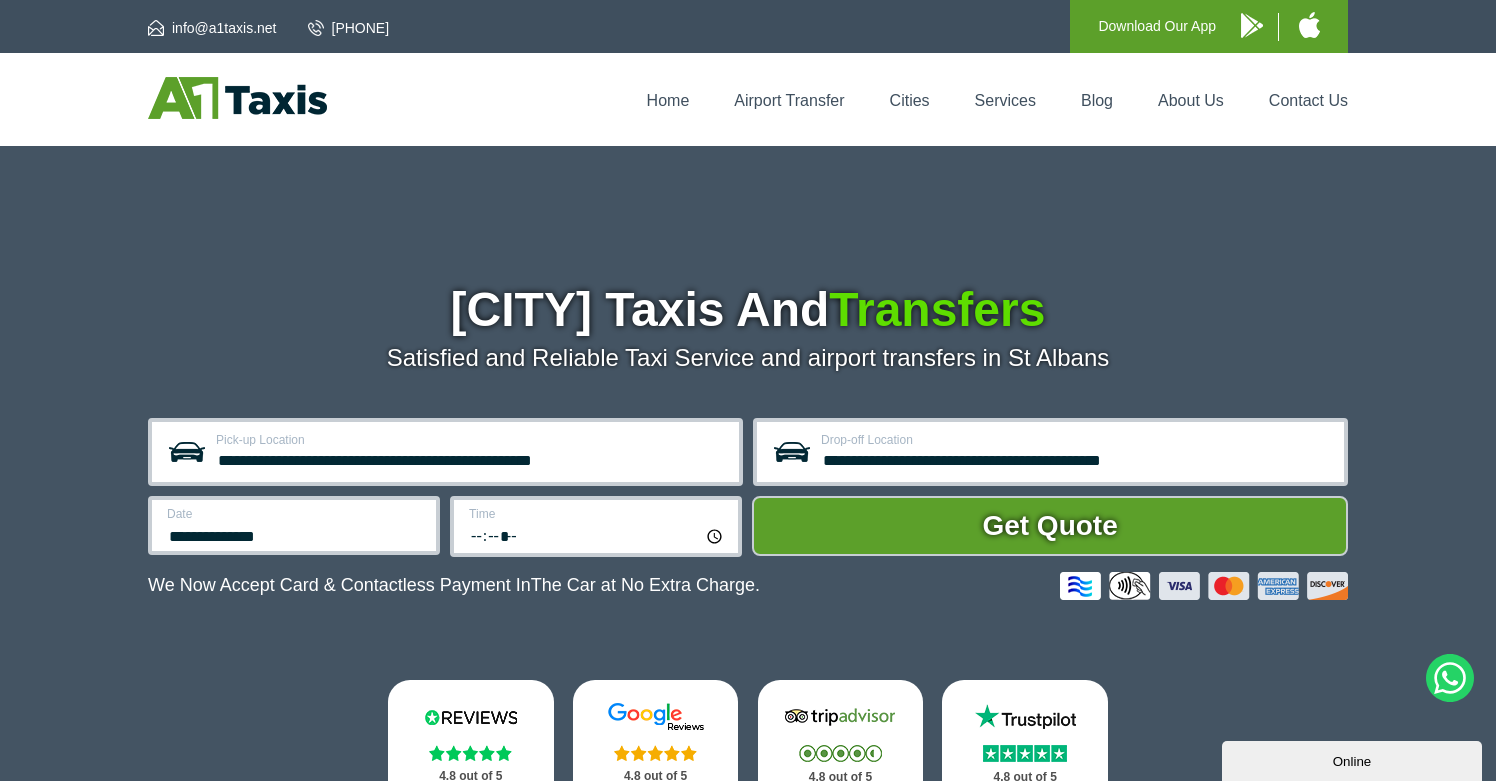 scroll, scrollTop: 52, scrollLeft: 0, axis: vertical 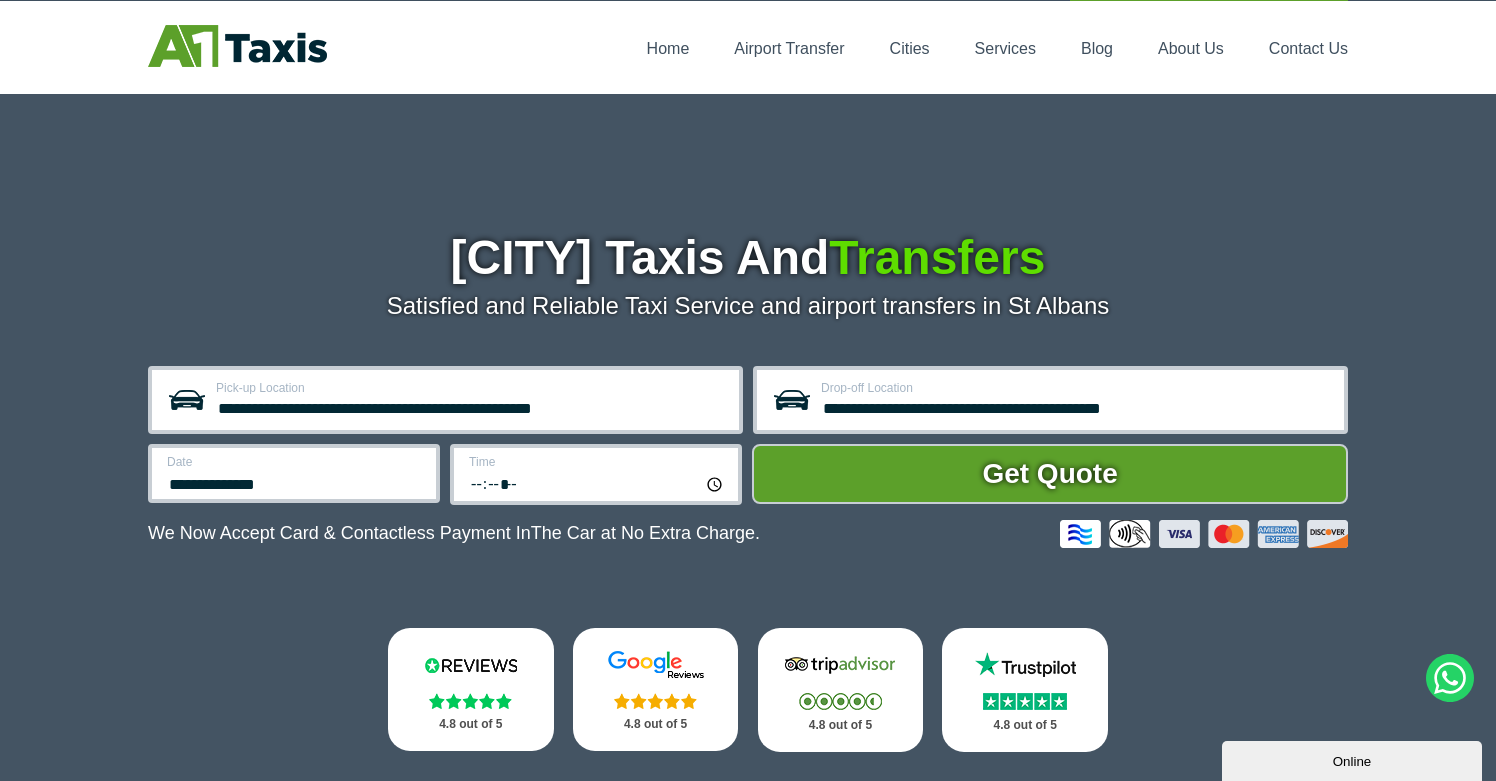 click on "**********" at bounding box center [294, 473] 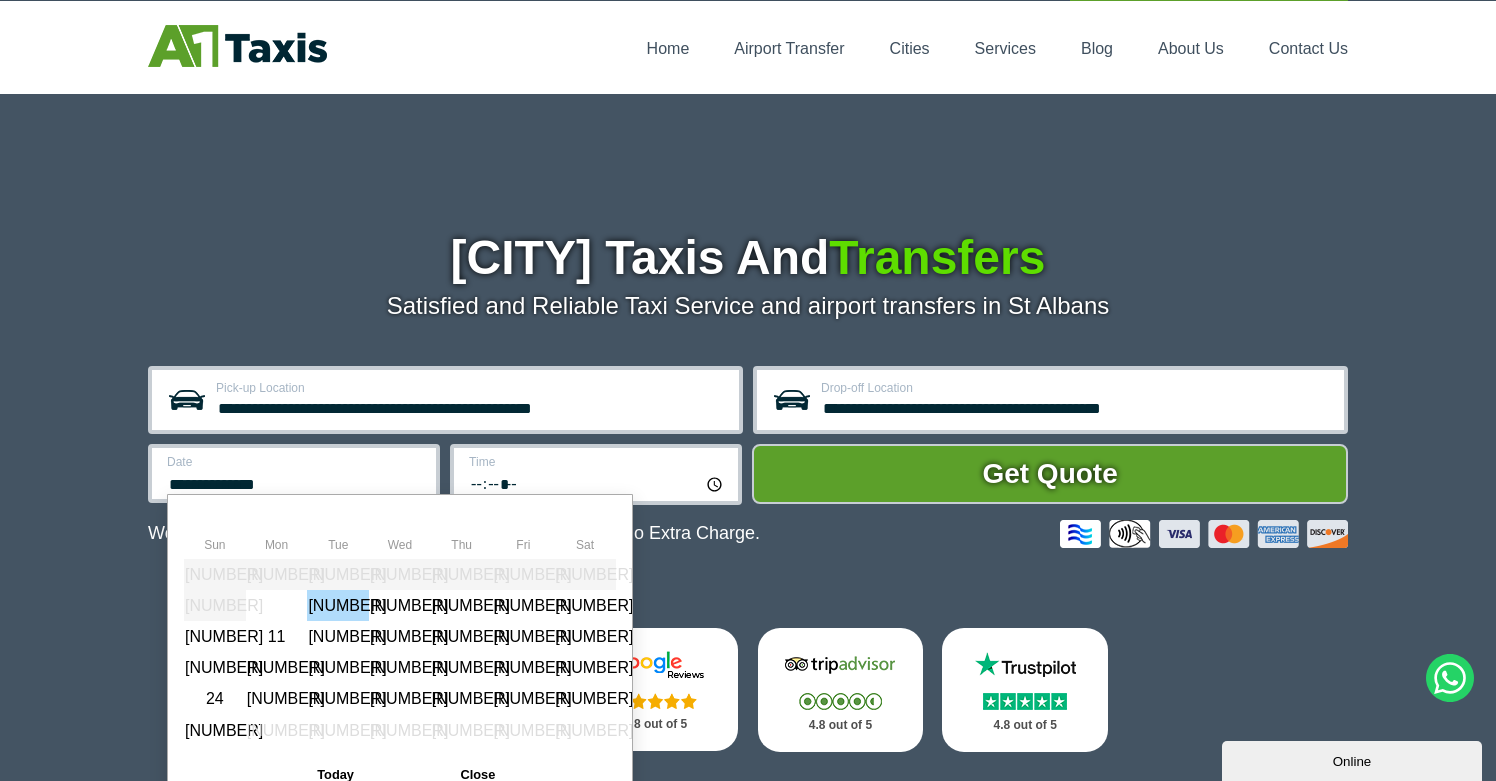 click on "5" at bounding box center (338, 605) 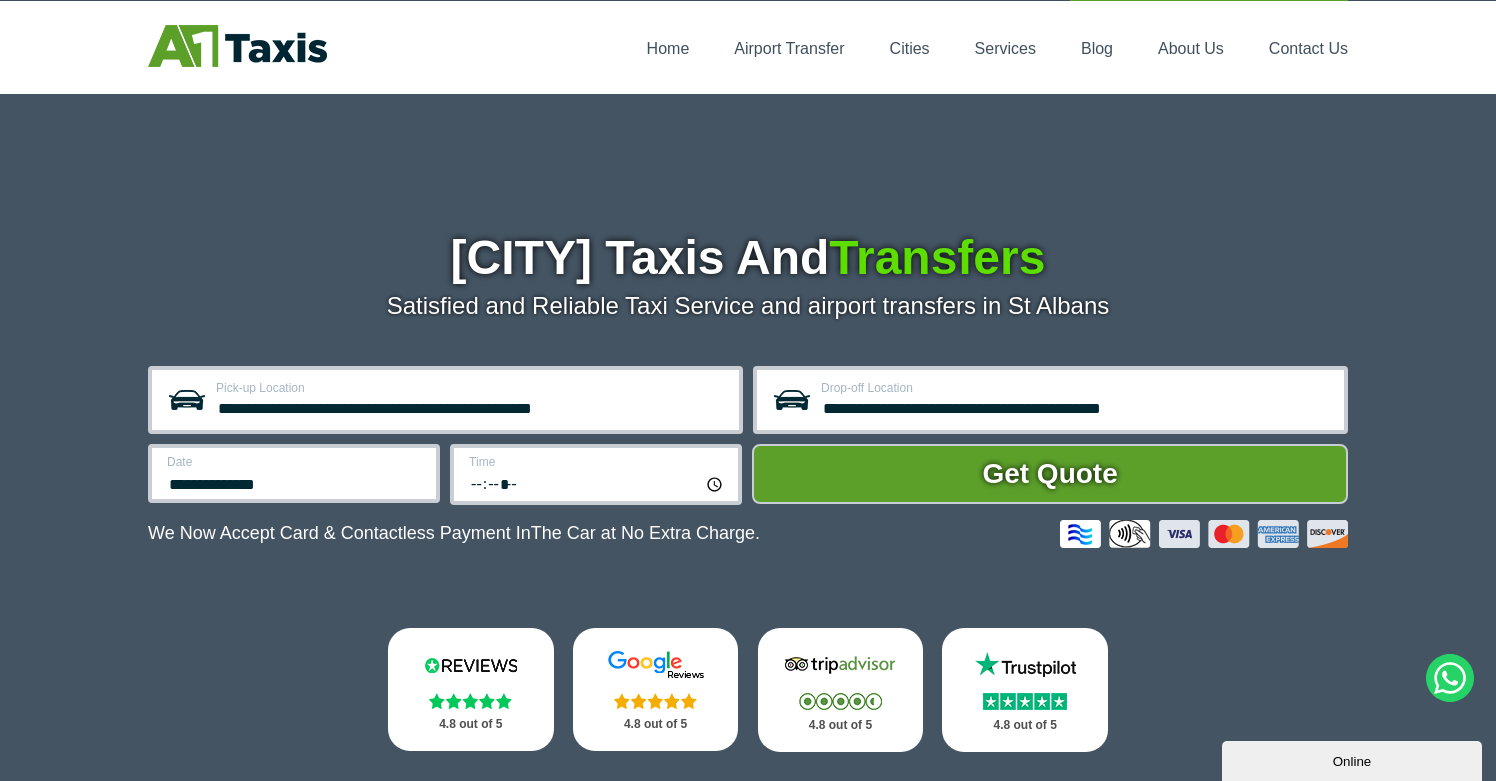 click on "*****" at bounding box center (597, 483) 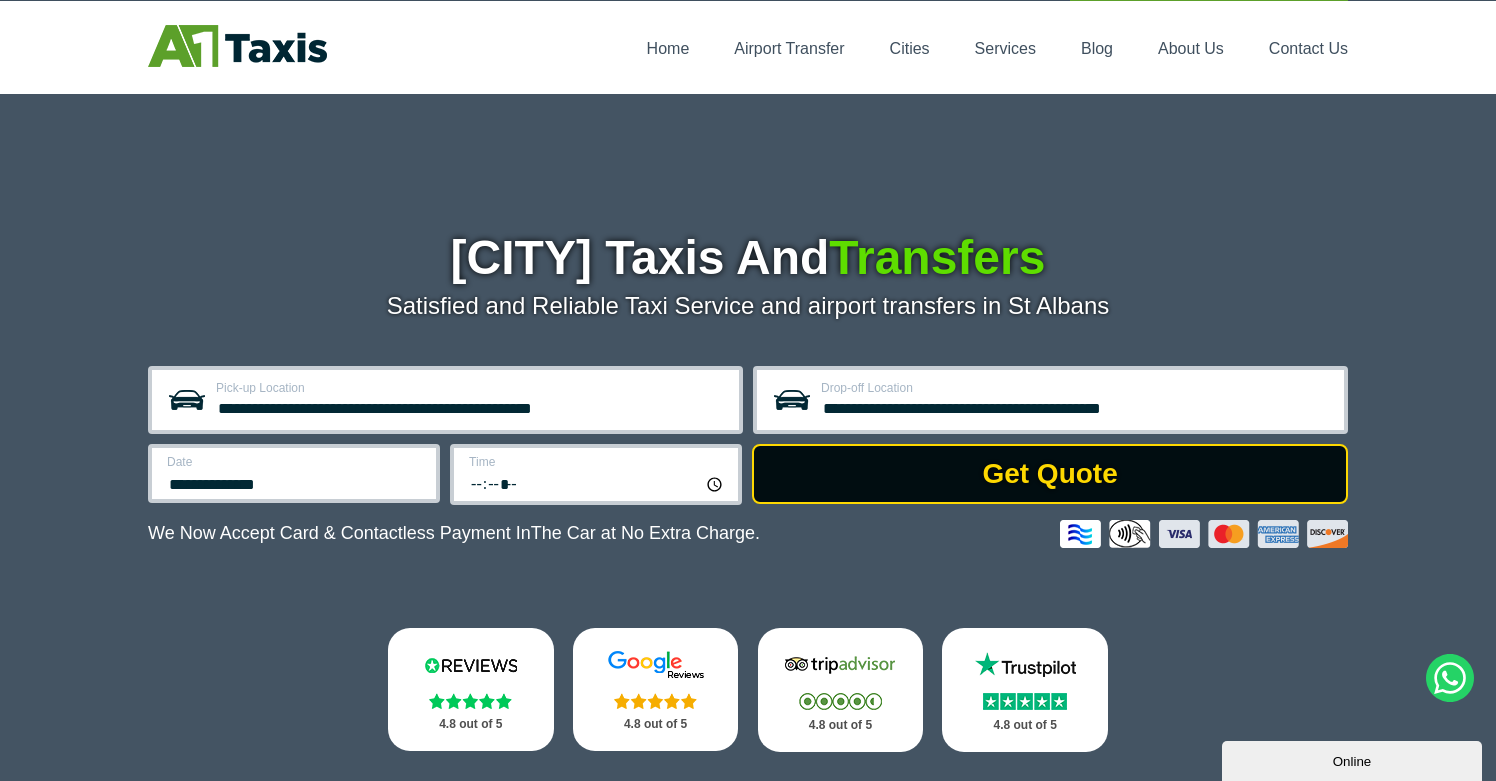 type on "*****" 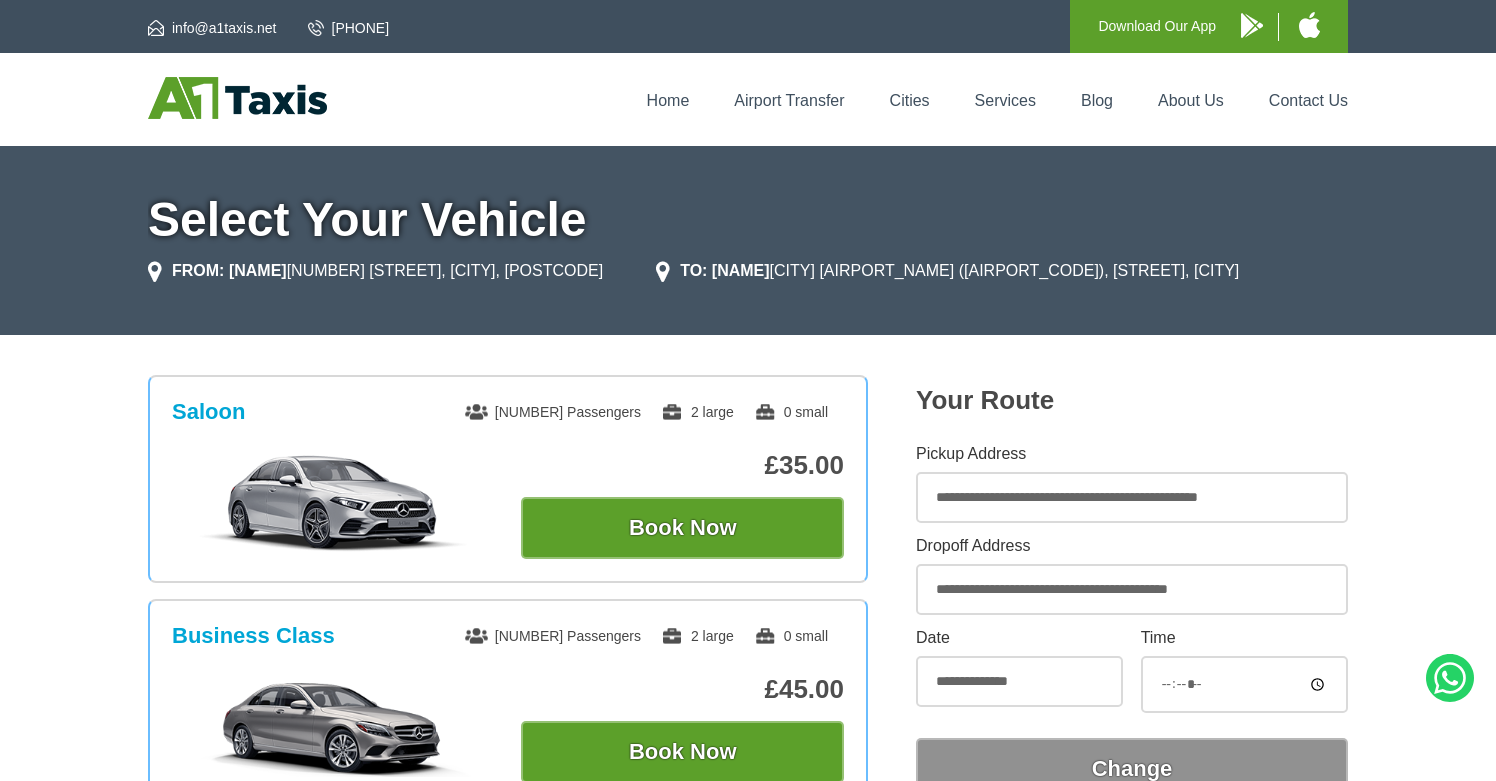 scroll, scrollTop: 0, scrollLeft: 0, axis: both 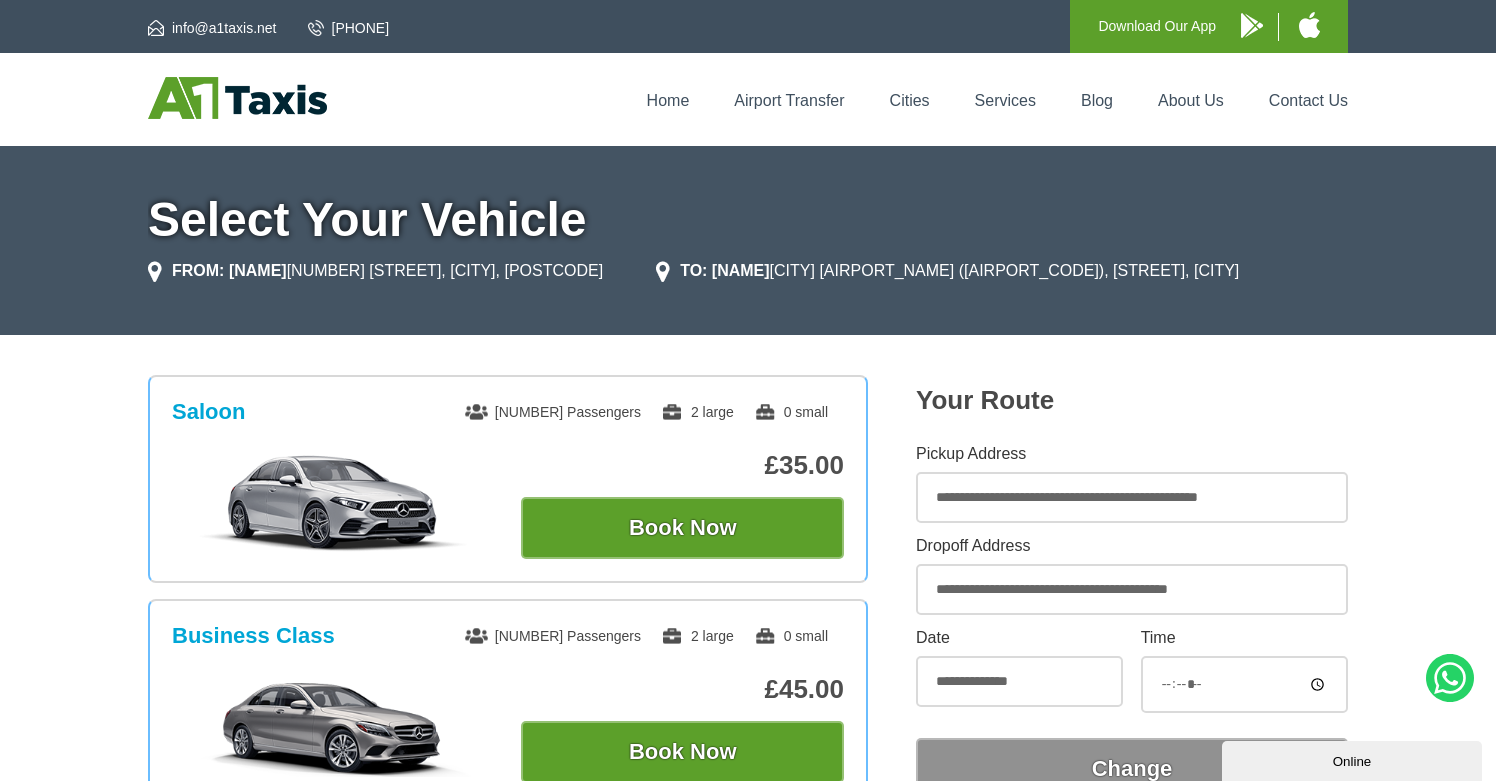 click on "**********" at bounding box center (1132, 497) 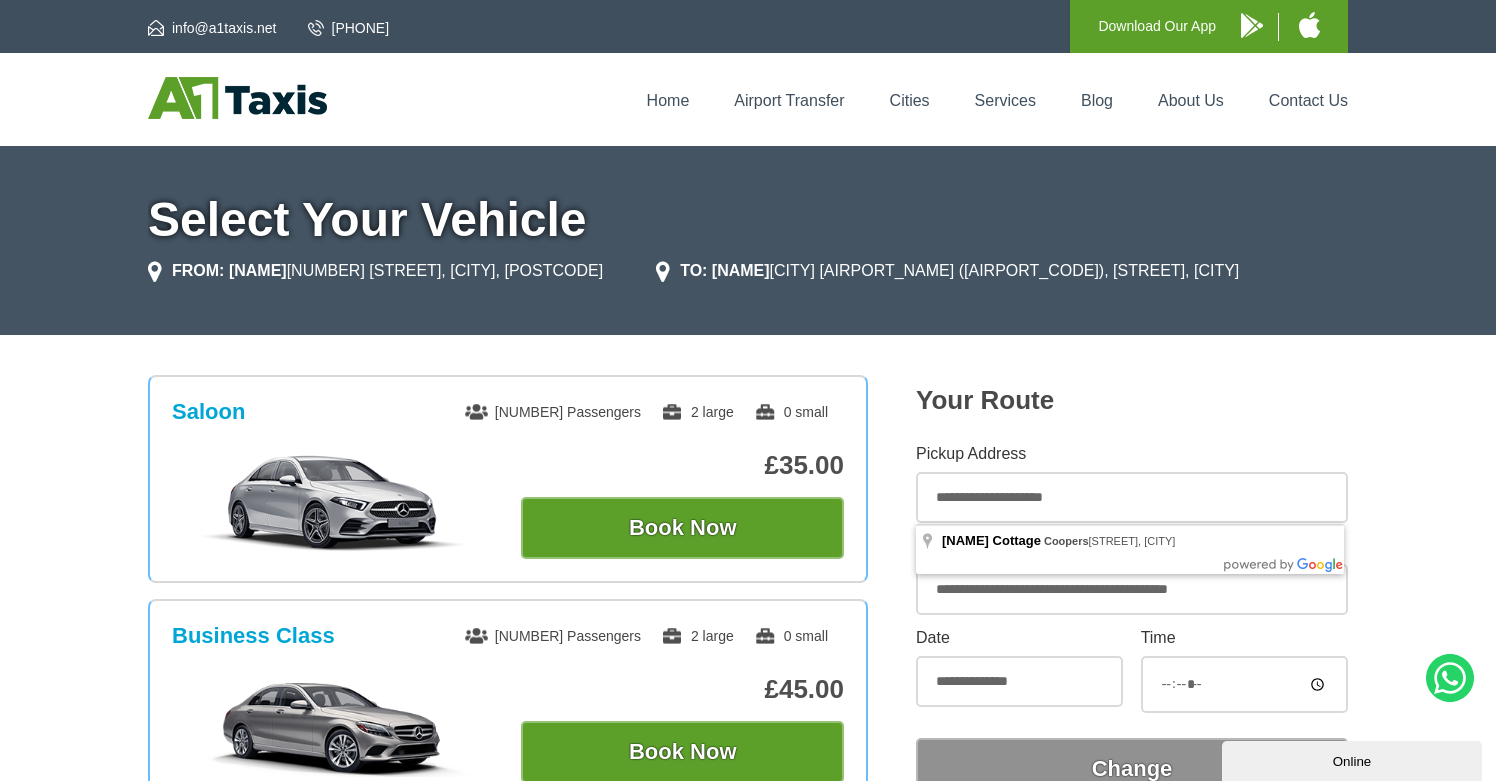 type on "**********" 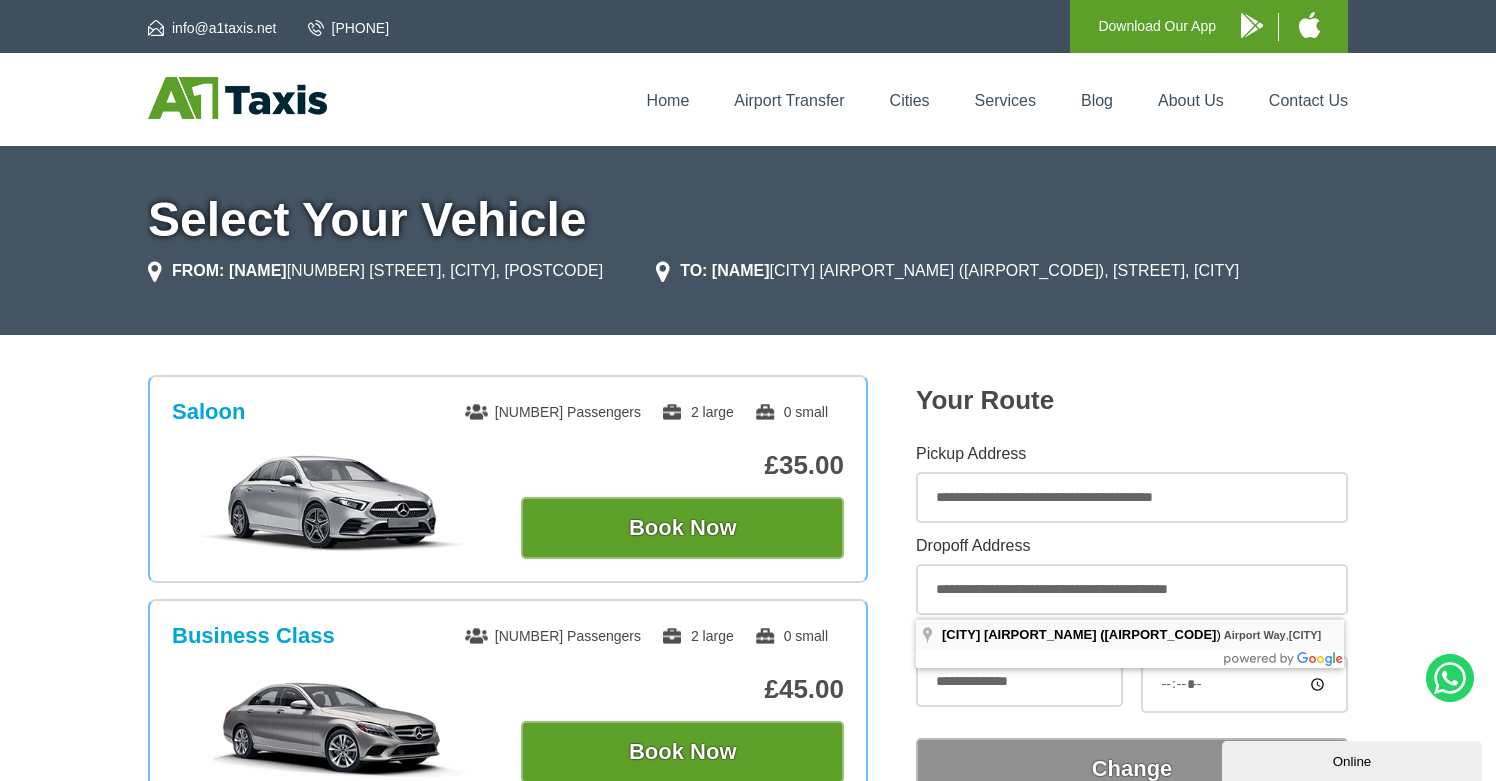 scroll, scrollTop: 216, scrollLeft: 0, axis: vertical 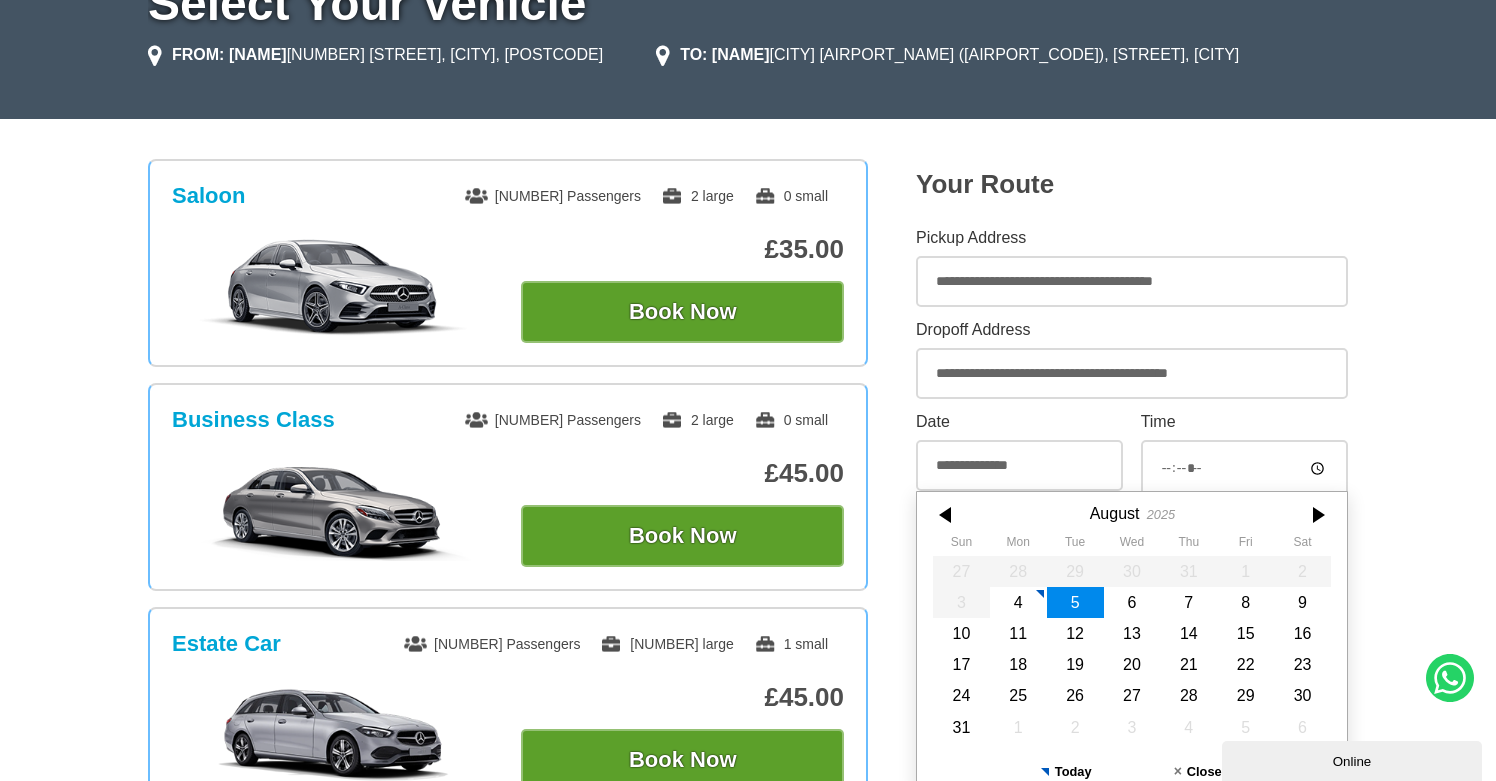 click on "5" at bounding box center (1075, 602) 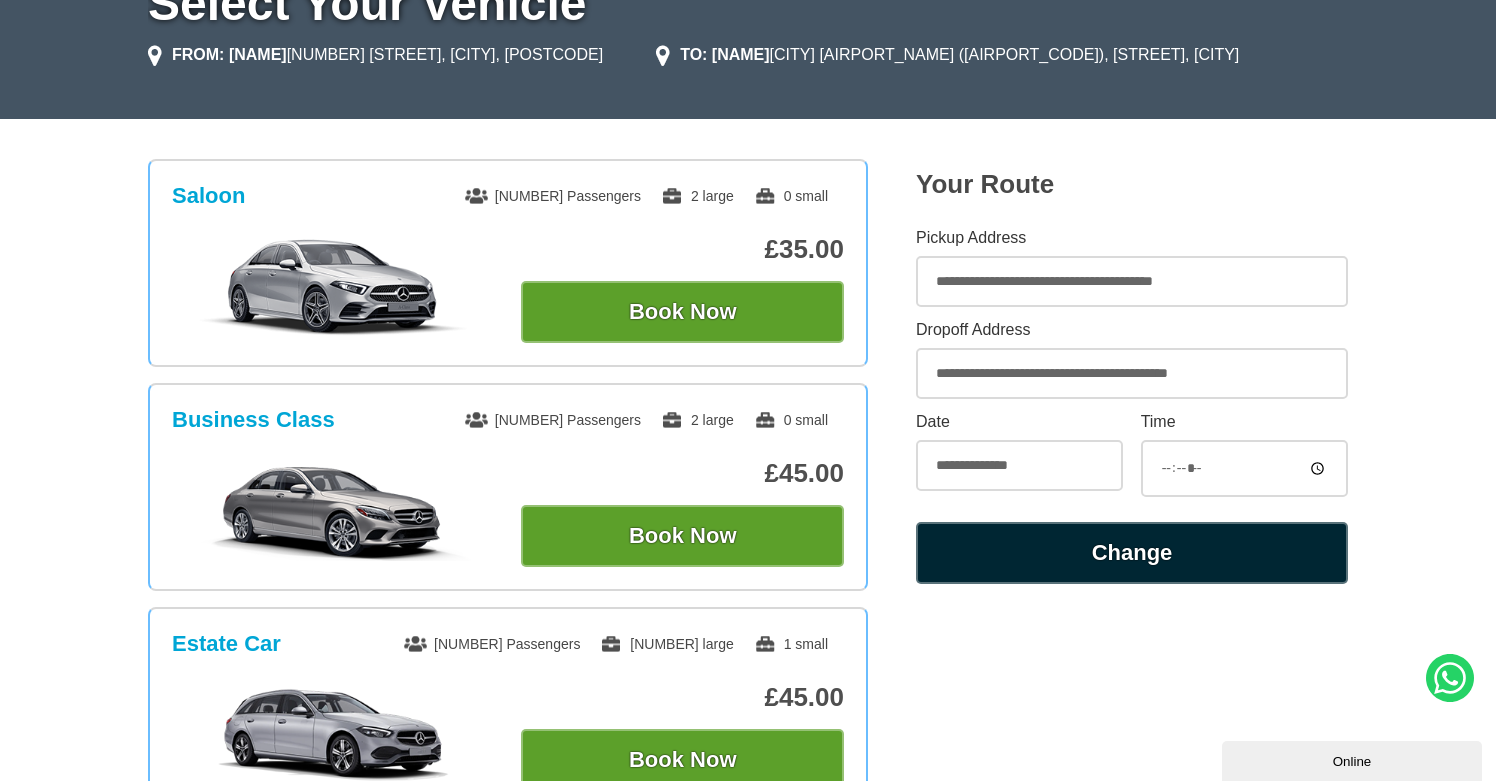 click on "Change" at bounding box center [1132, 553] 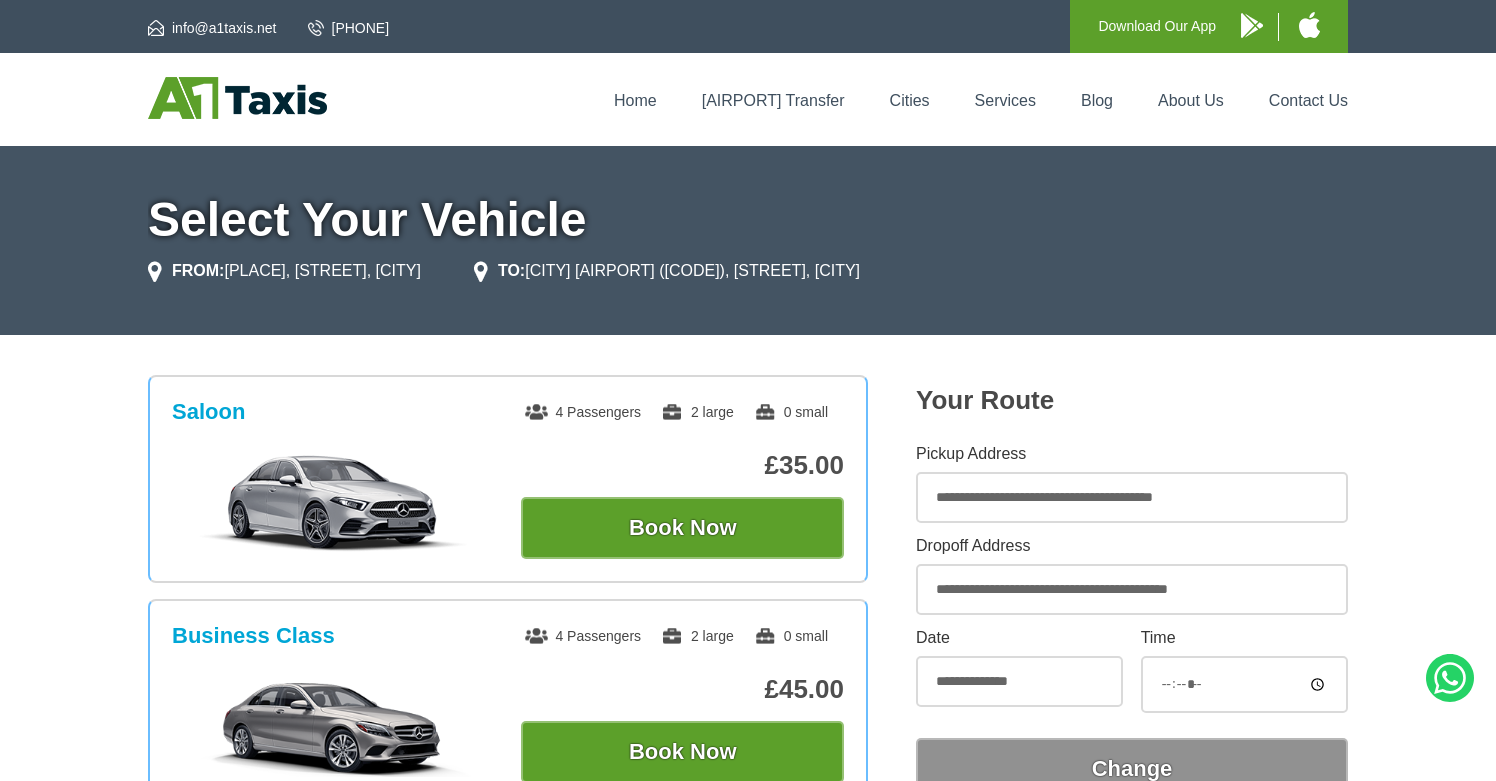 scroll, scrollTop: 0, scrollLeft: 0, axis: both 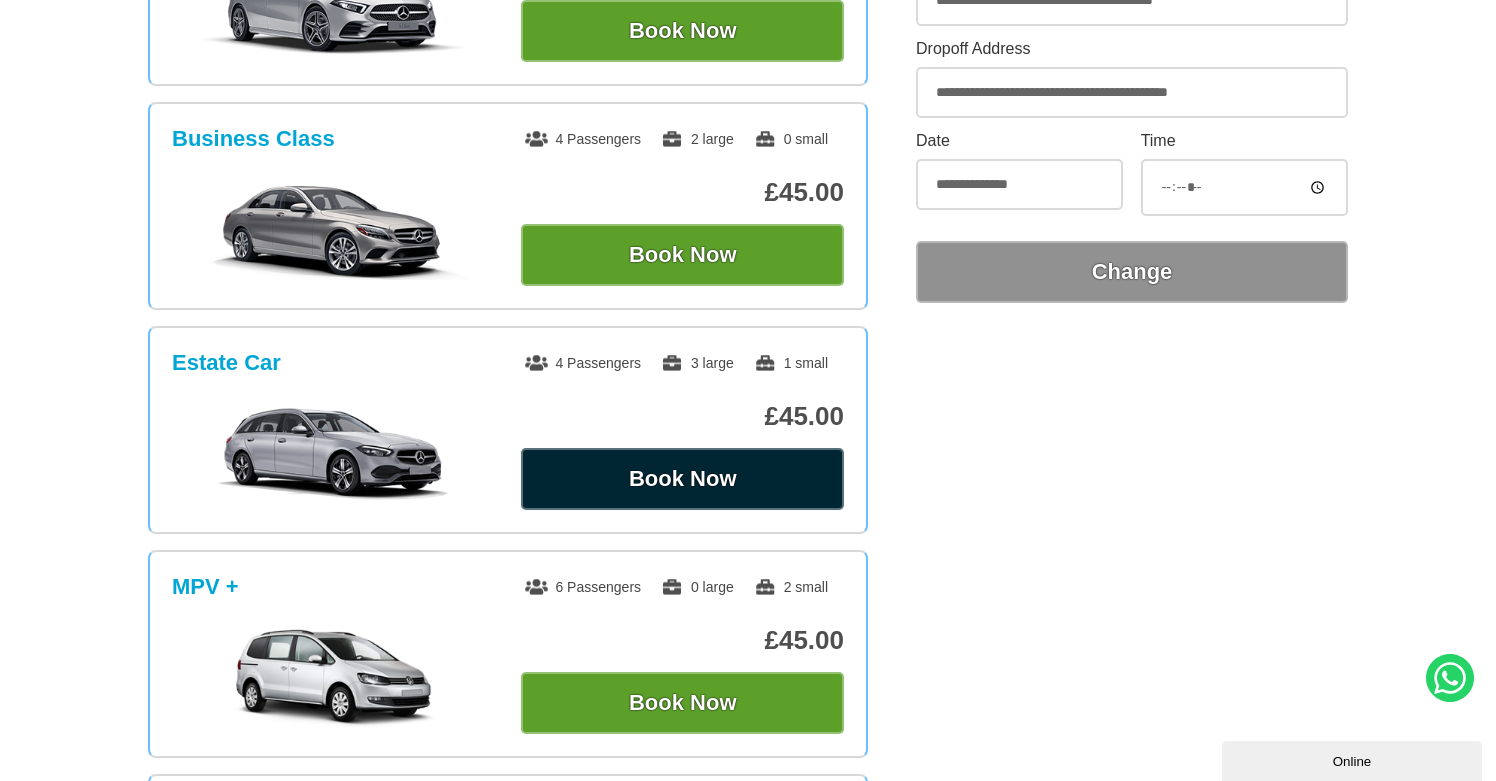 click on "Book Now" at bounding box center (682, 479) 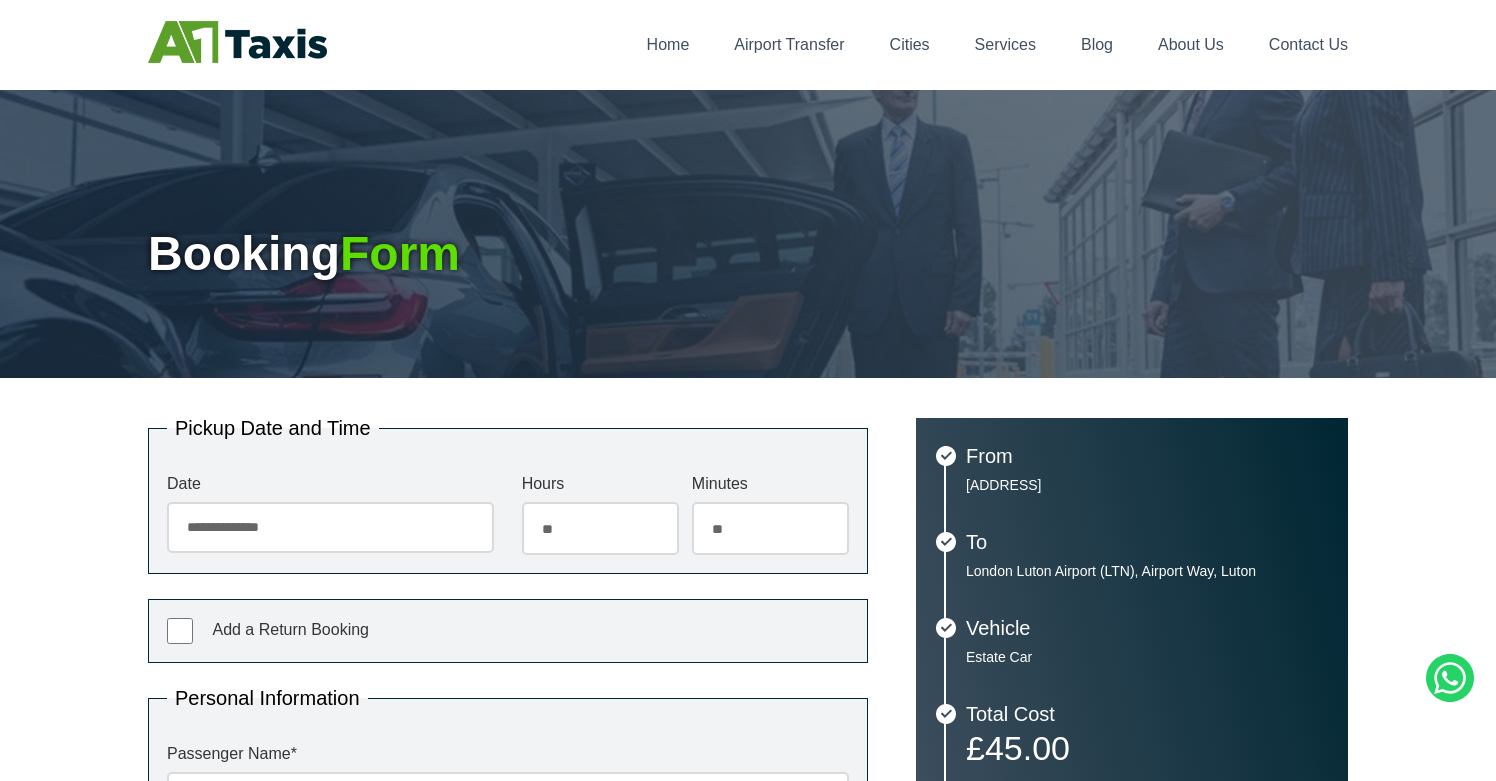 scroll, scrollTop: 98, scrollLeft: 0, axis: vertical 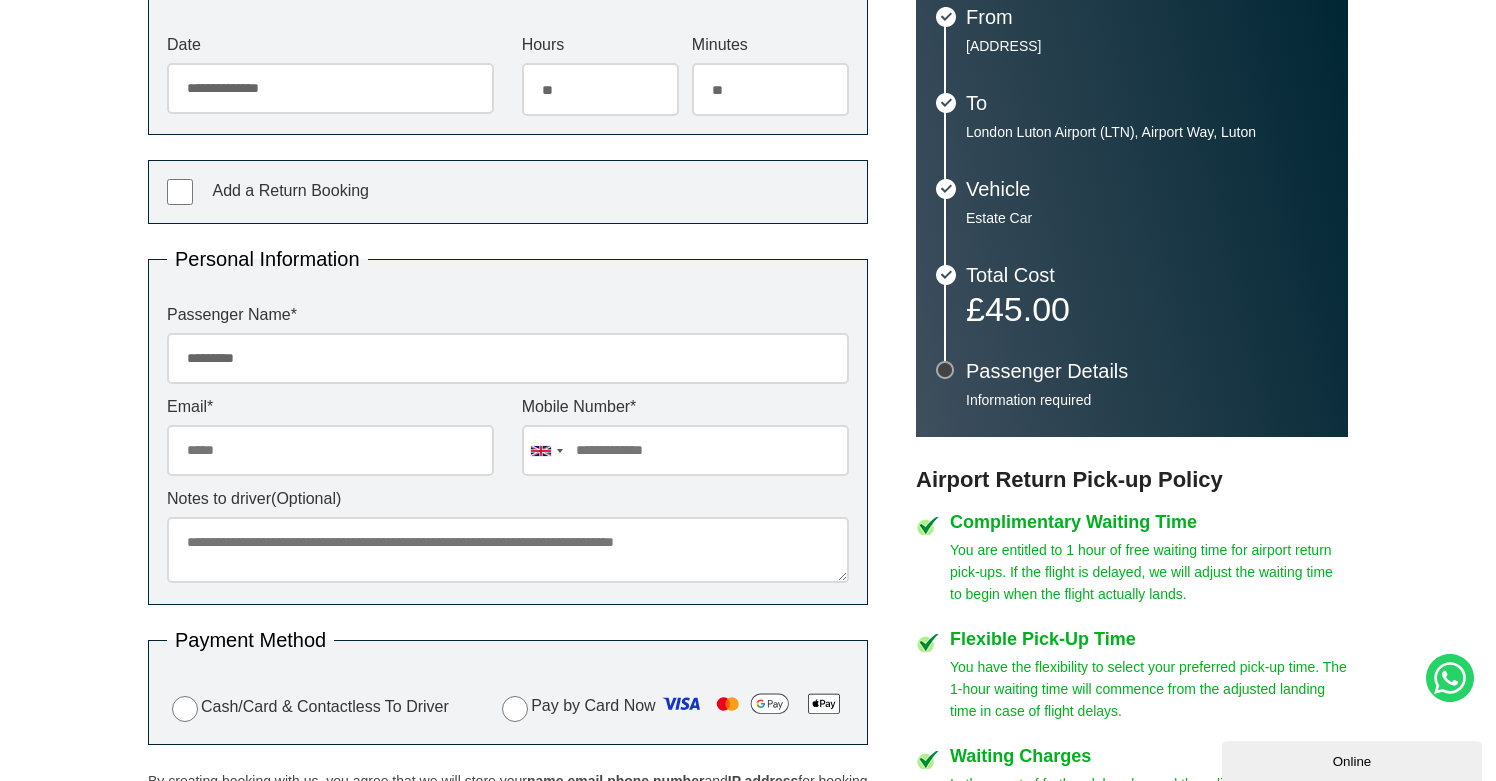 type on "*********" 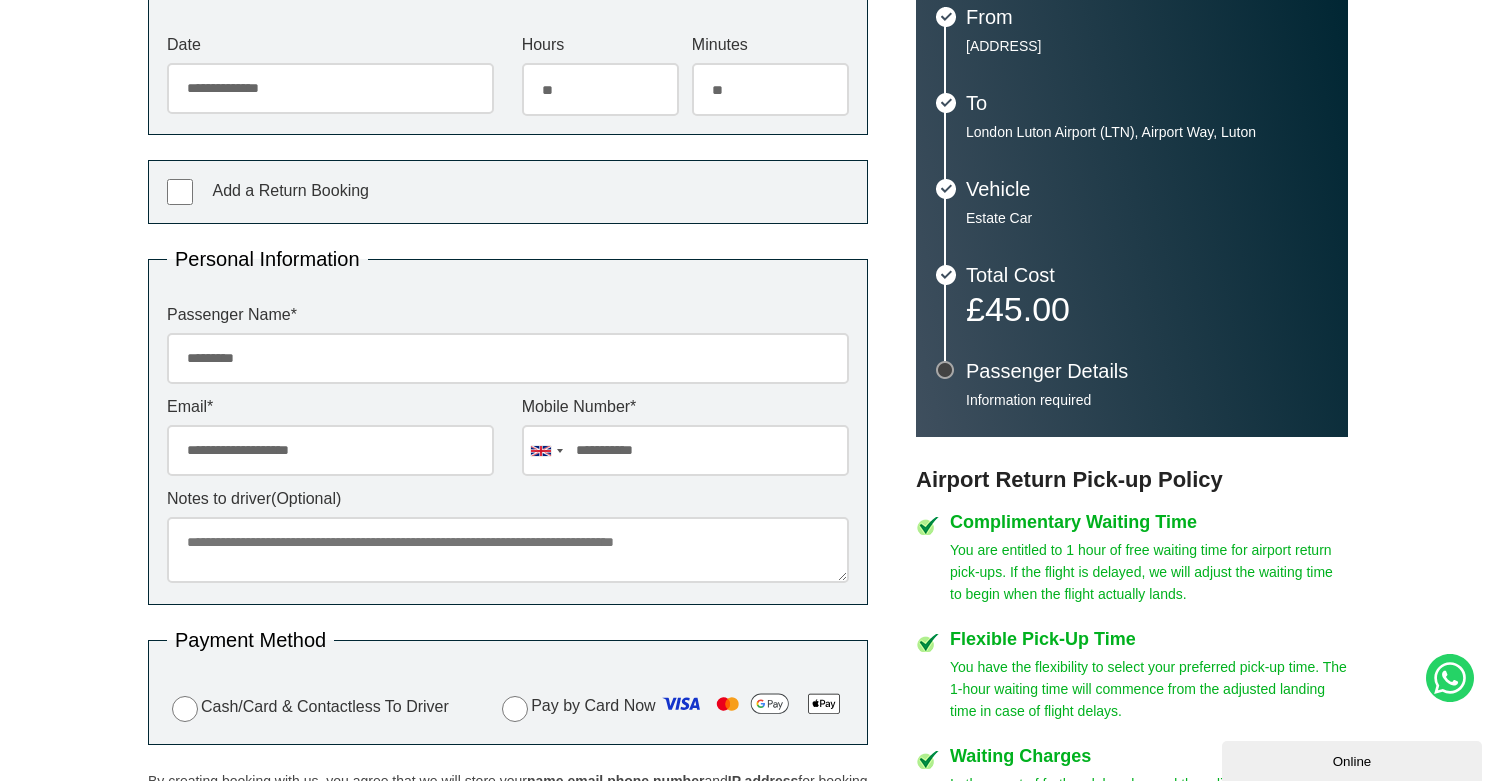 type on "**********" 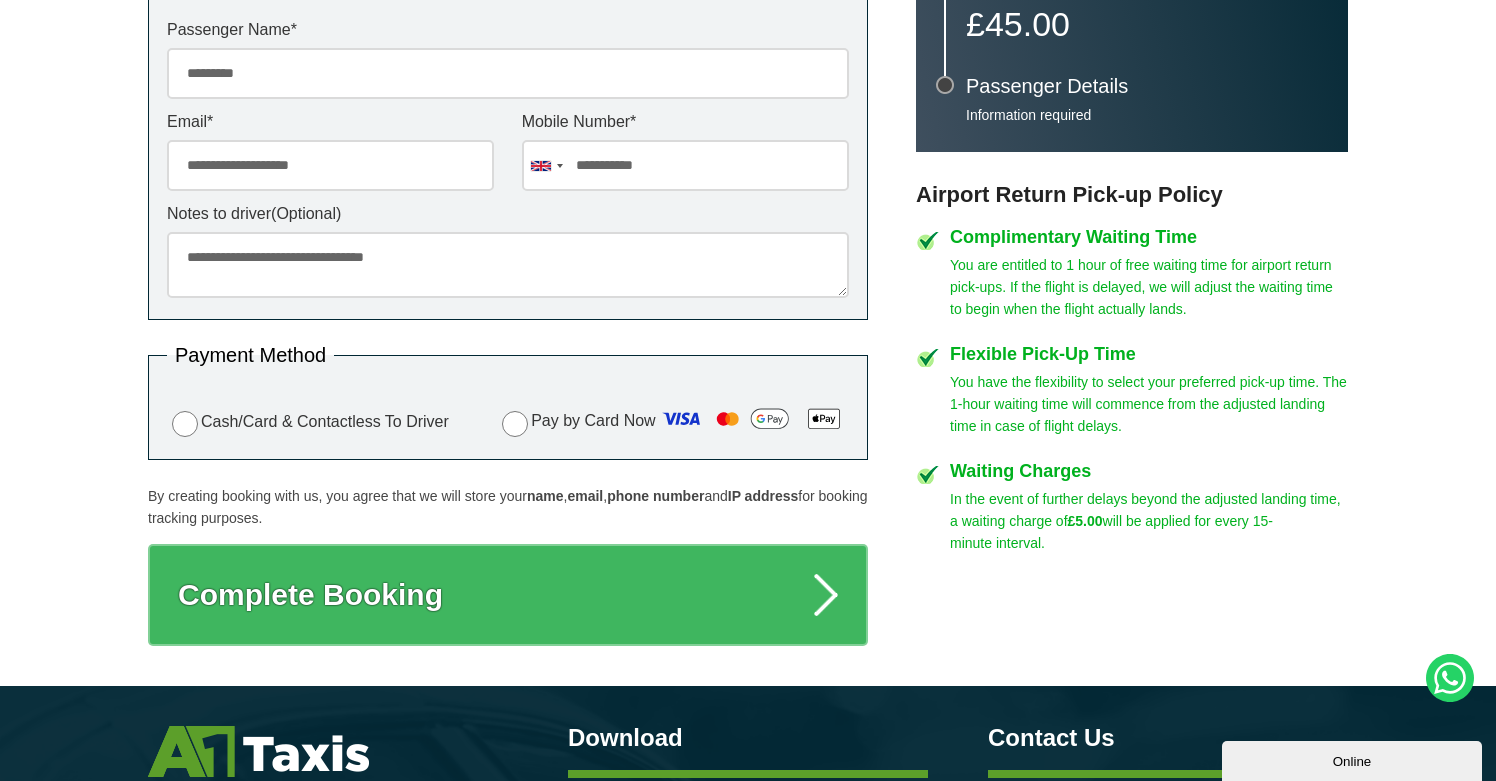 scroll, scrollTop: 808, scrollLeft: 0, axis: vertical 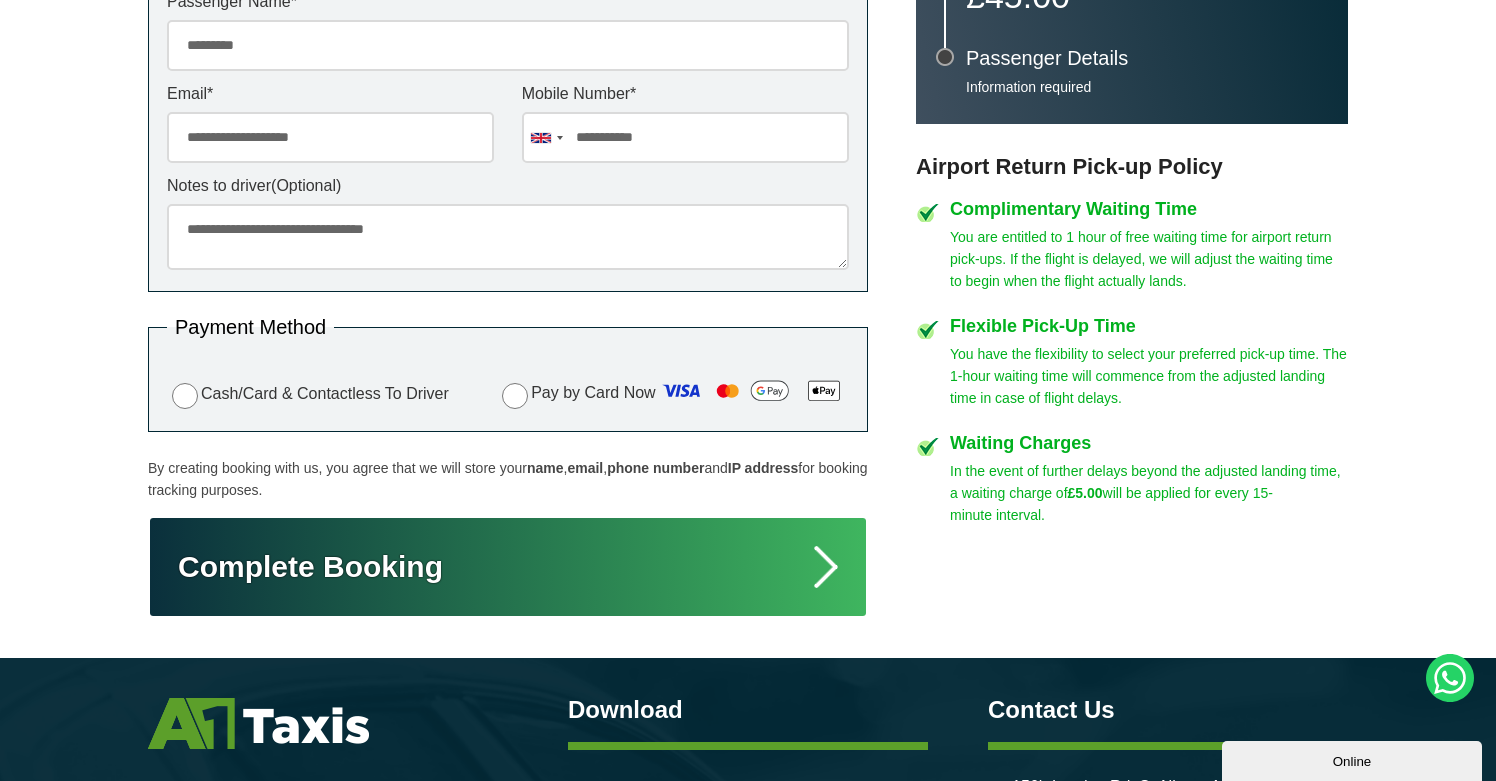 type on "**********" 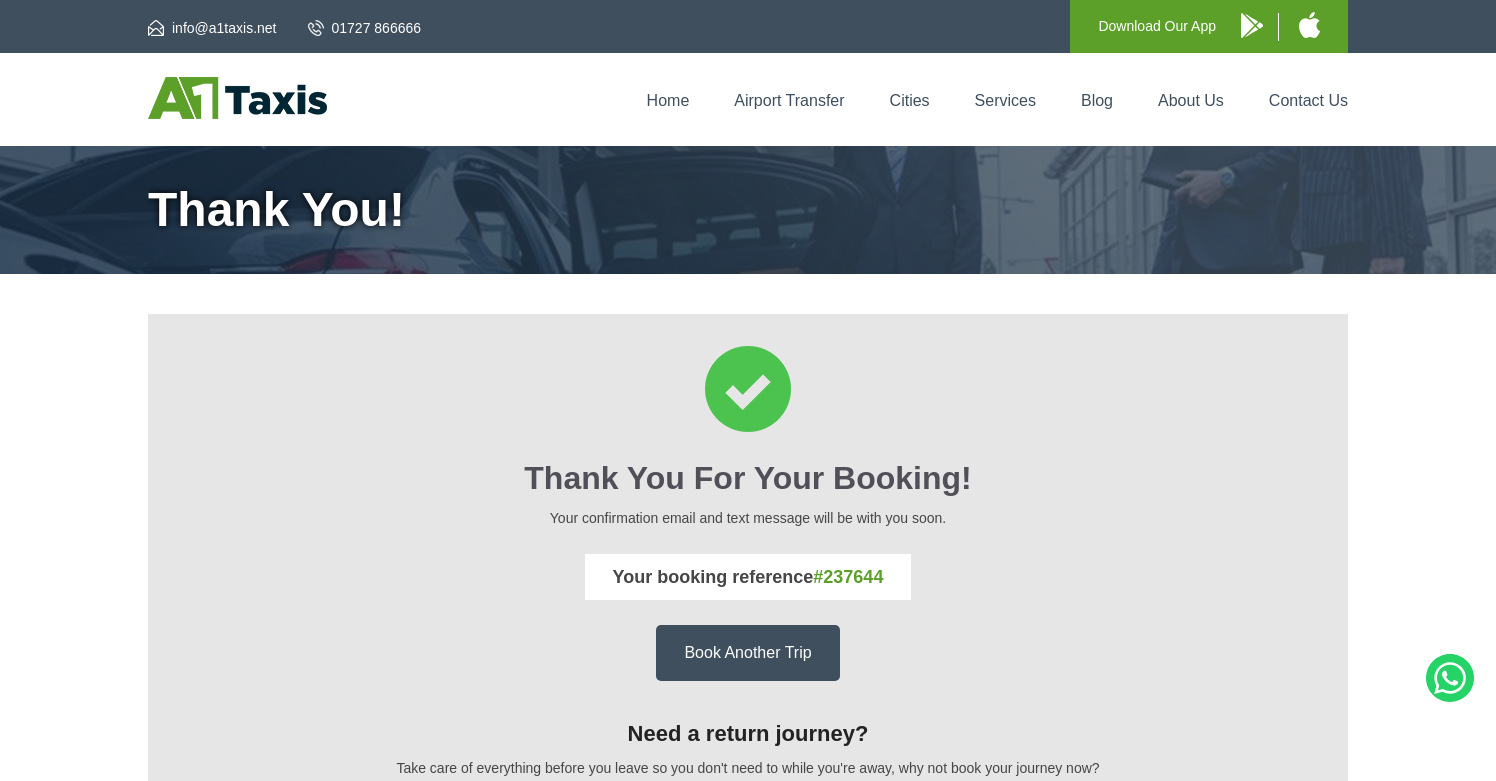 scroll, scrollTop: 0, scrollLeft: 0, axis: both 